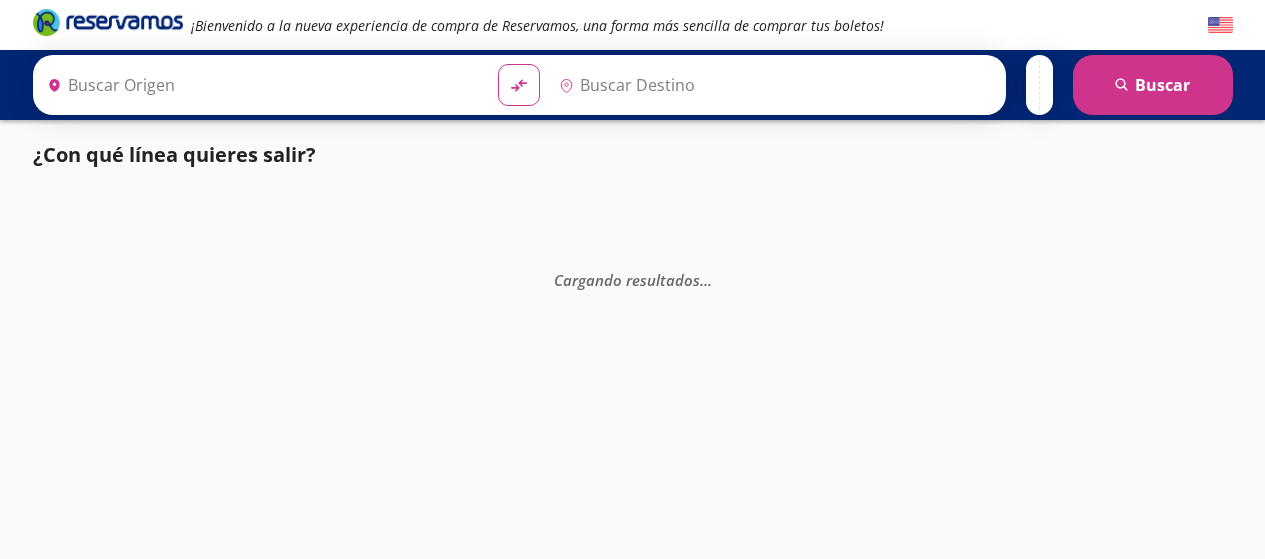 scroll, scrollTop: 0, scrollLeft: 0, axis: both 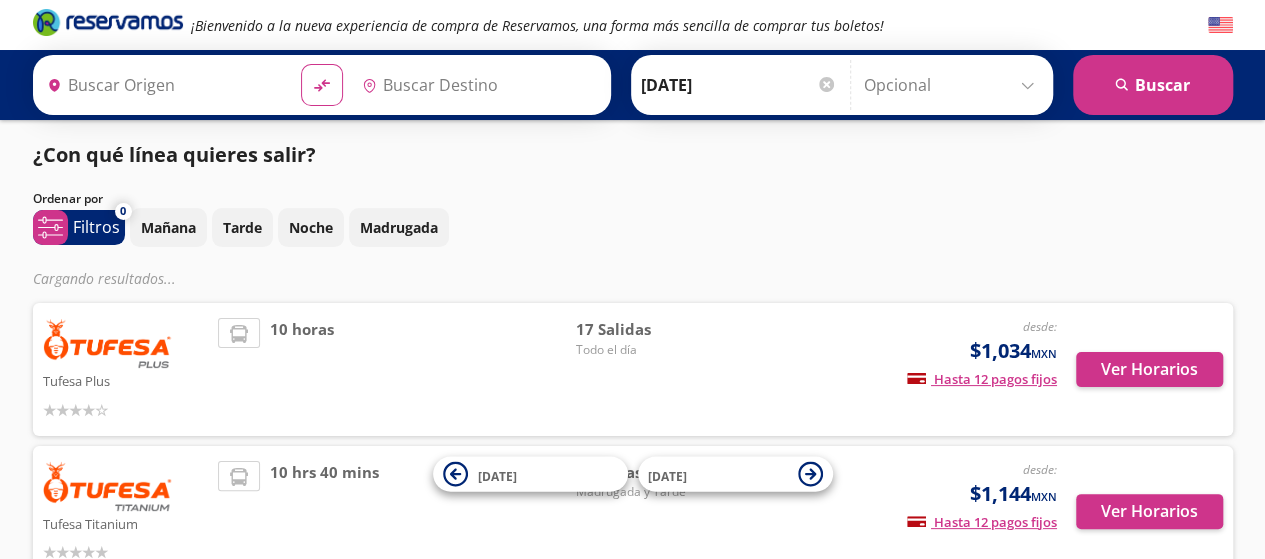 type on "Culiacán, [GEOGRAPHIC_DATA]" 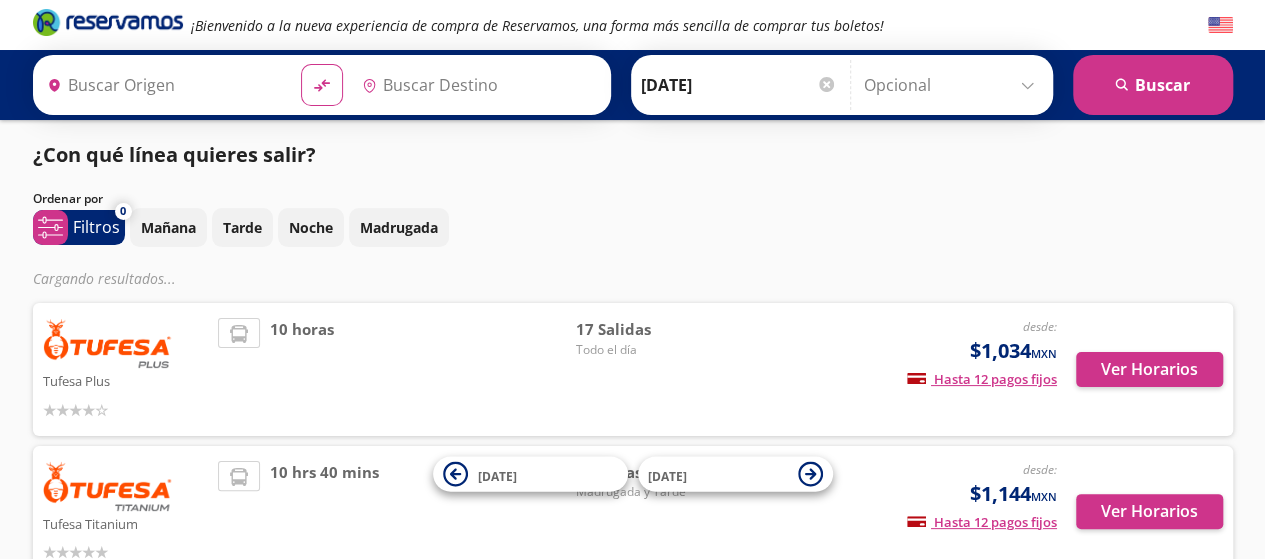type on "[PERSON_NAME], [GEOGRAPHIC_DATA]" 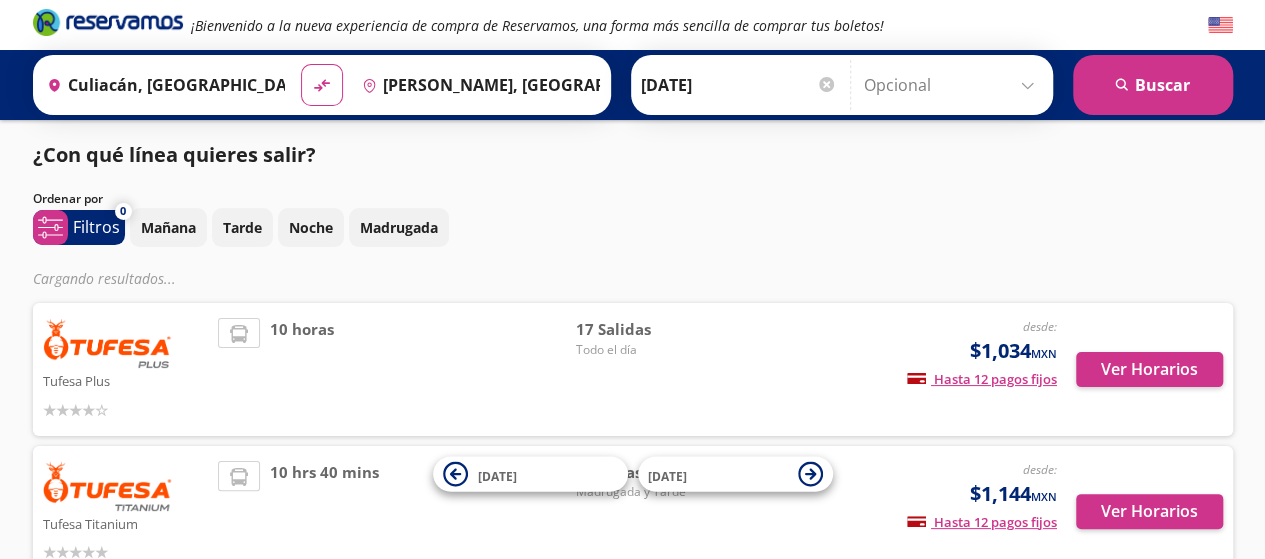scroll, scrollTop: 0, scrollLeft: 0, axis: both 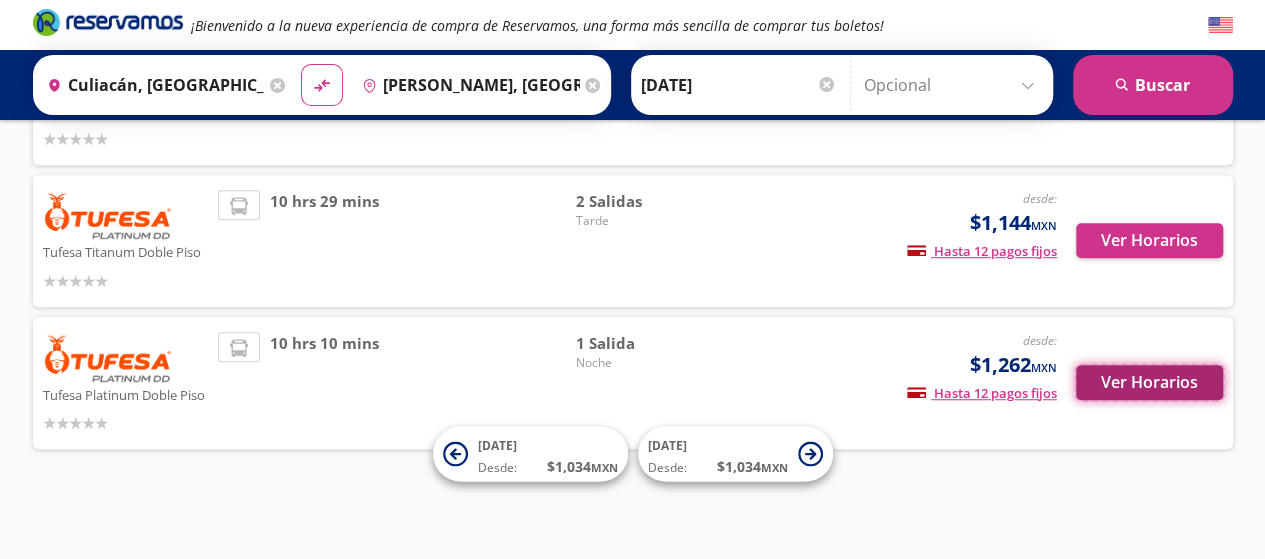 click on "Ver Horarios" at bounding box center (1149, 382) 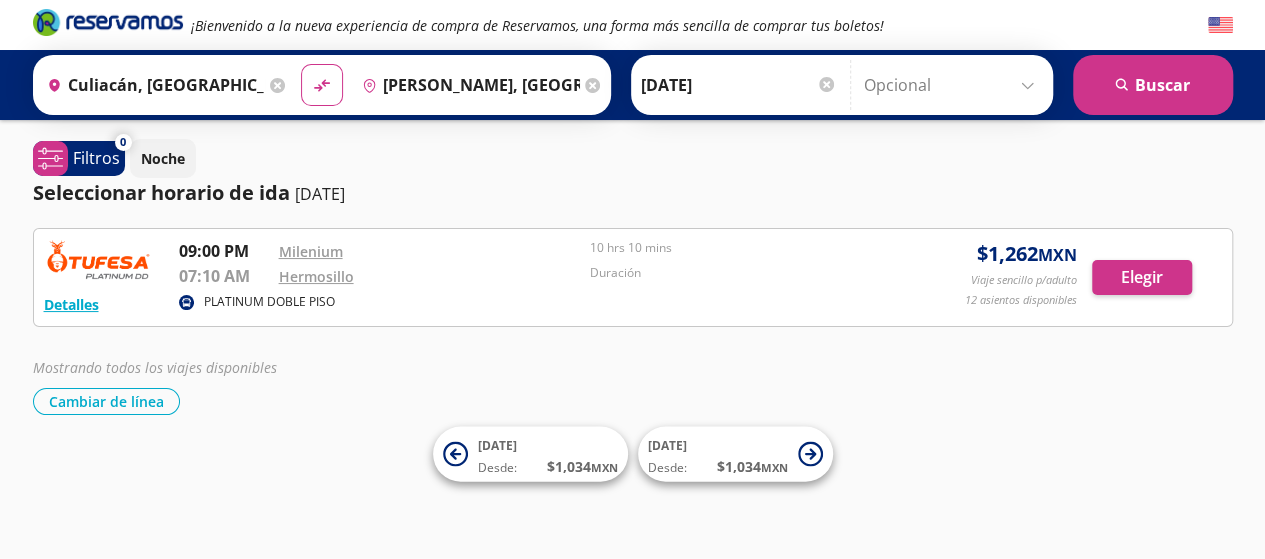 scroll, scrollTop: 0, scrollLeft: 0, axis: both 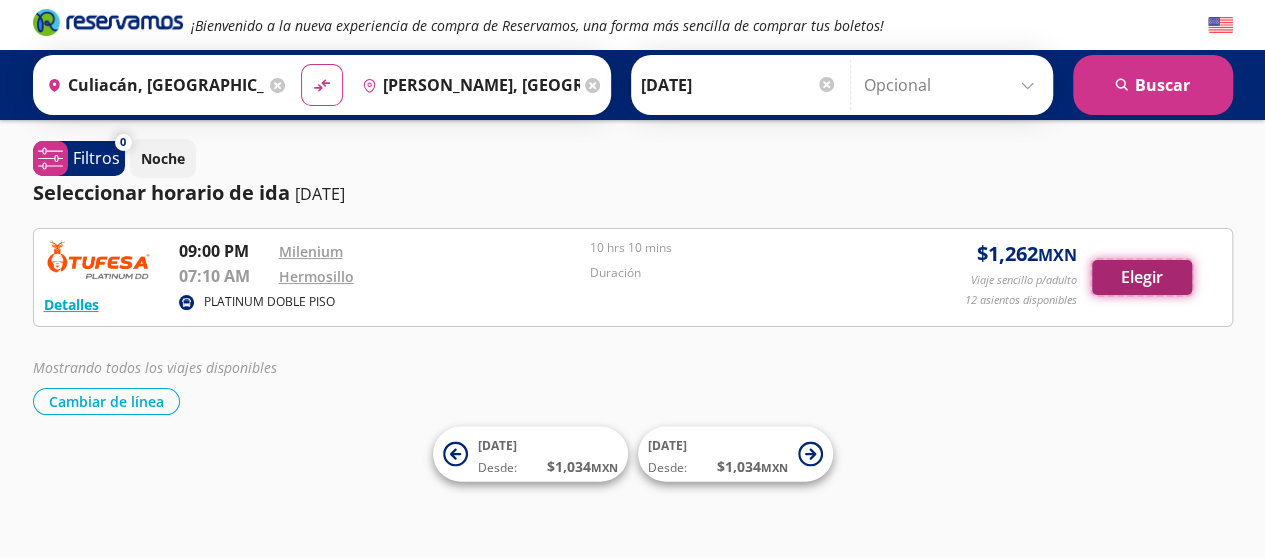 click on "Elegir" at bounding box center (1142, 277) 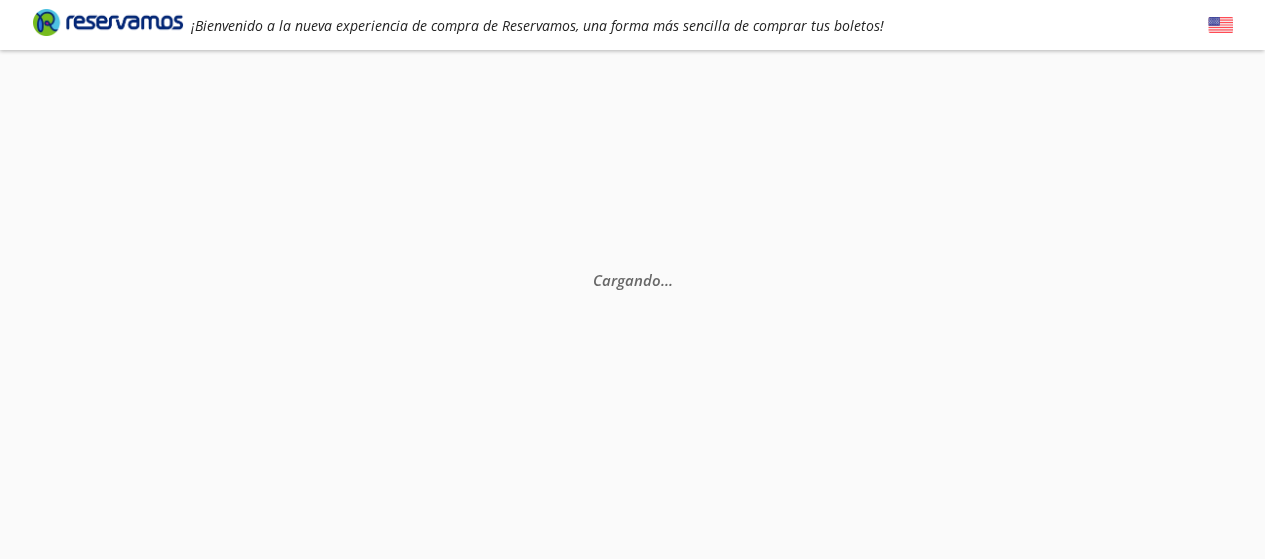 scroll, scrollTop: 0, scrollLeft: 0, axis: both 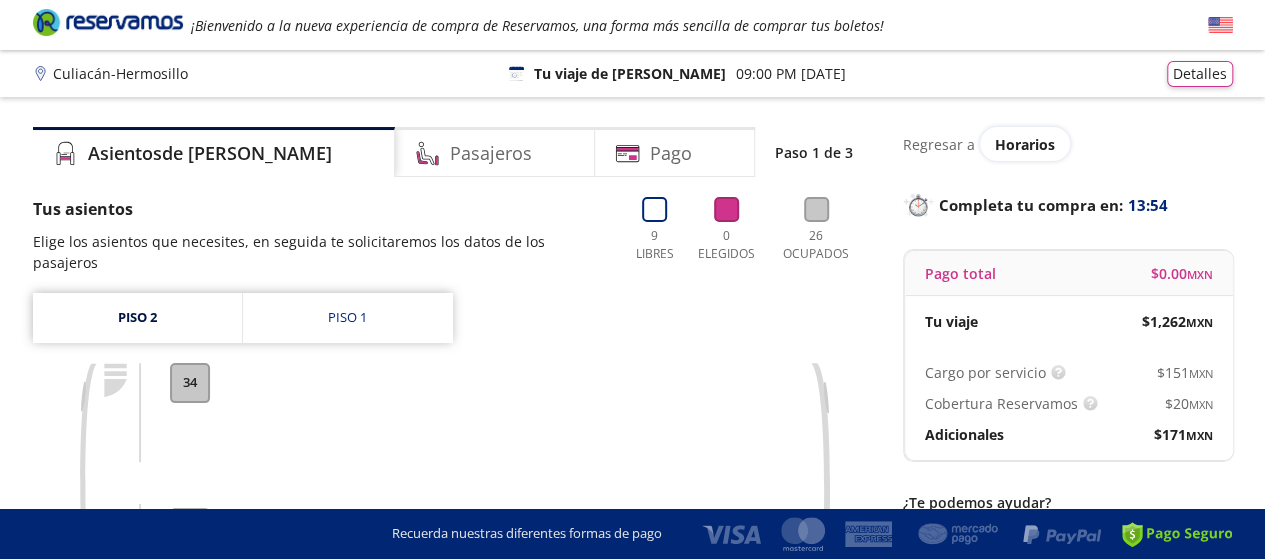 drag, startPoint x: 1138, startPoint y: 274, endPoint x: 566, endPoint y: 381, distance: 581.9218 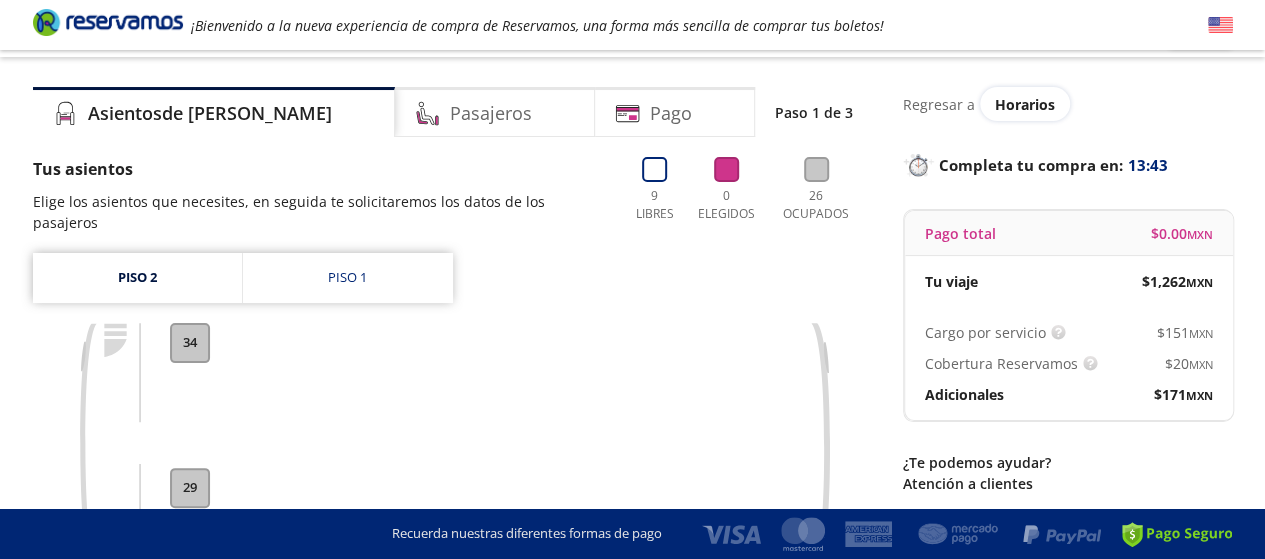 scroll, scrollTop: 0, scrollLeft: 0, axis: both 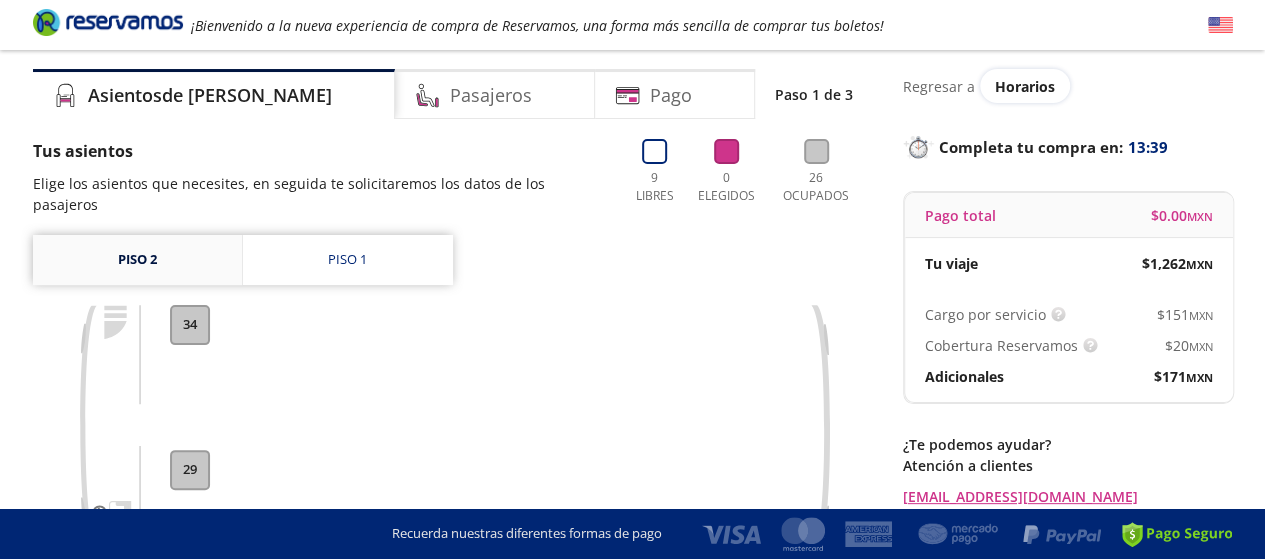 click on "Piso 2" at bounding box center [137, 260] 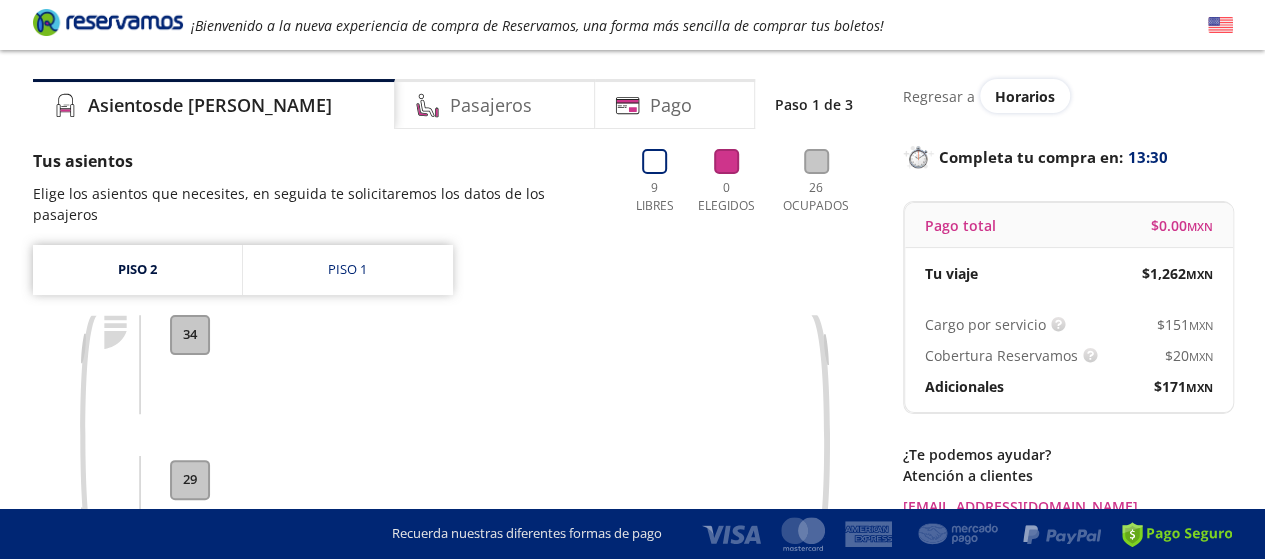 scroll, scrollTop: 0, scrollLeft: 0, axis: both 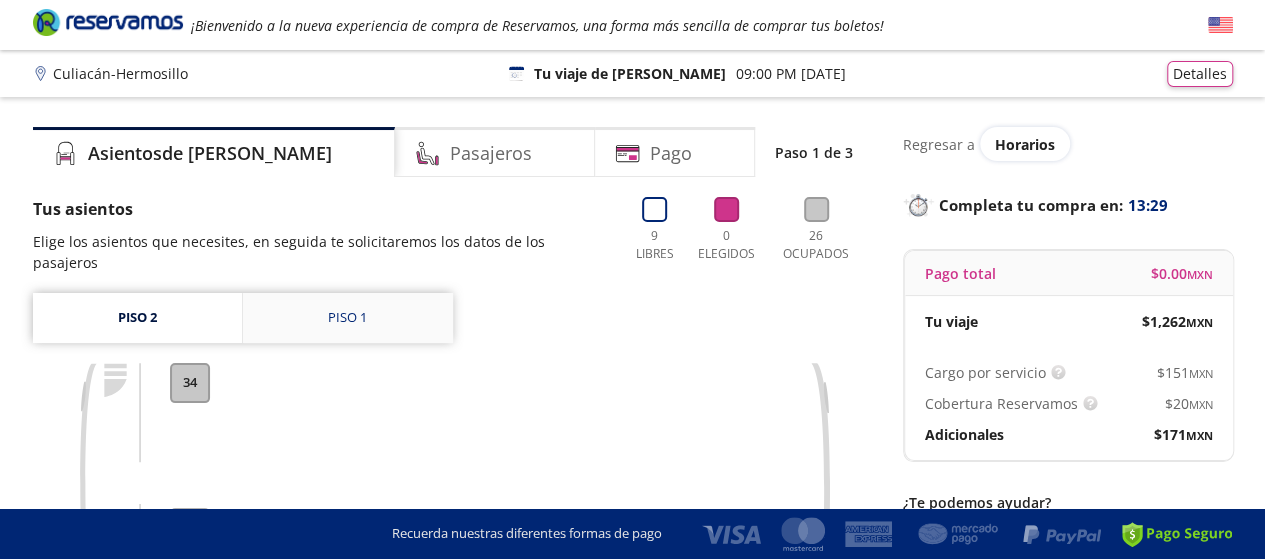 click on "Piso 1" at bounding box center [348, 318] 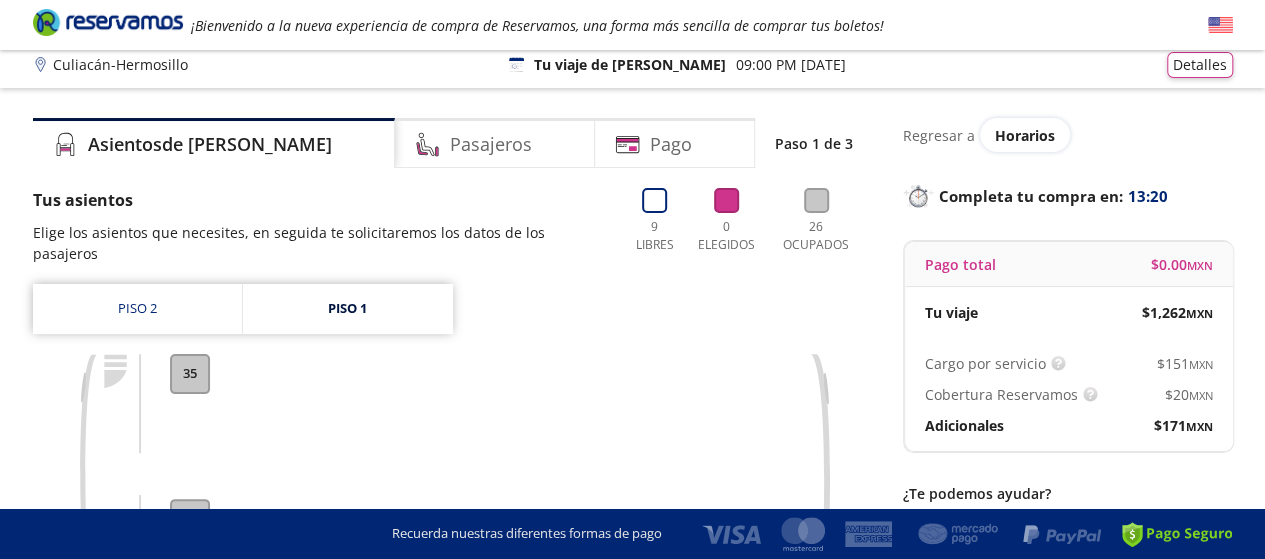 scroll, scrollTop: 0, scrollLeft: 0, axis: both 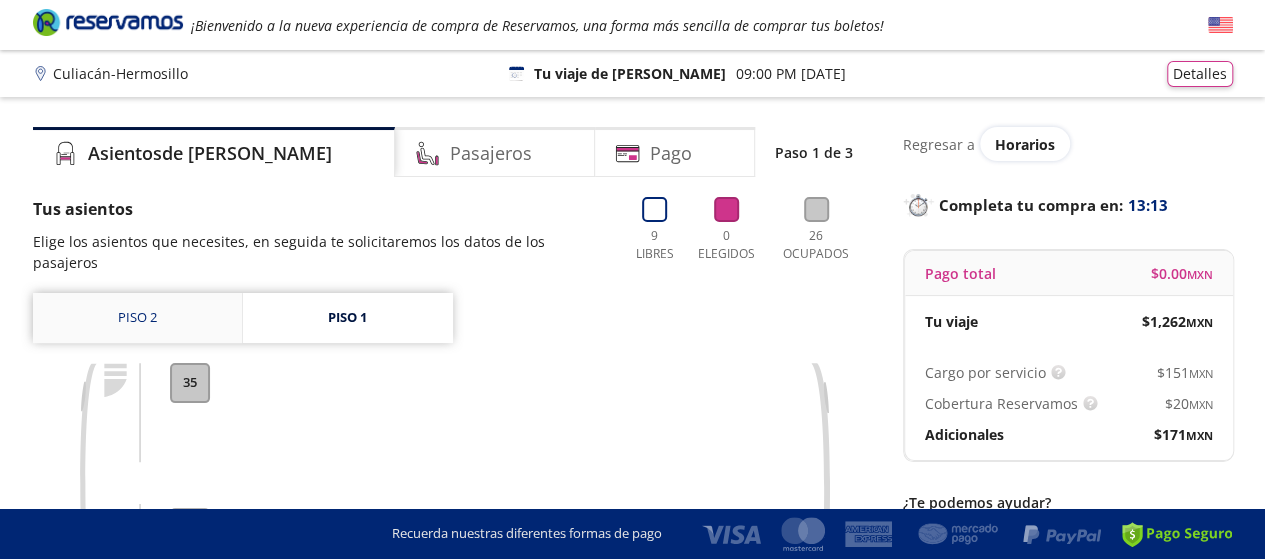 click on "Piso 2" at bounding box center (137, 318) 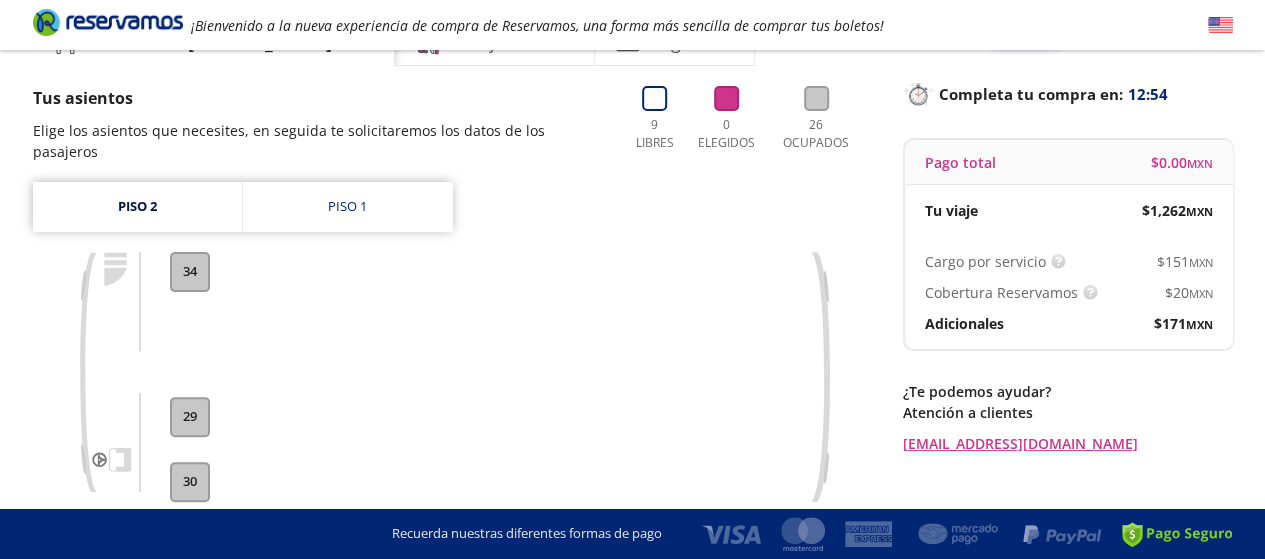 scroll, scrollTop: 96, scrollLeft: 0, axis: vertical 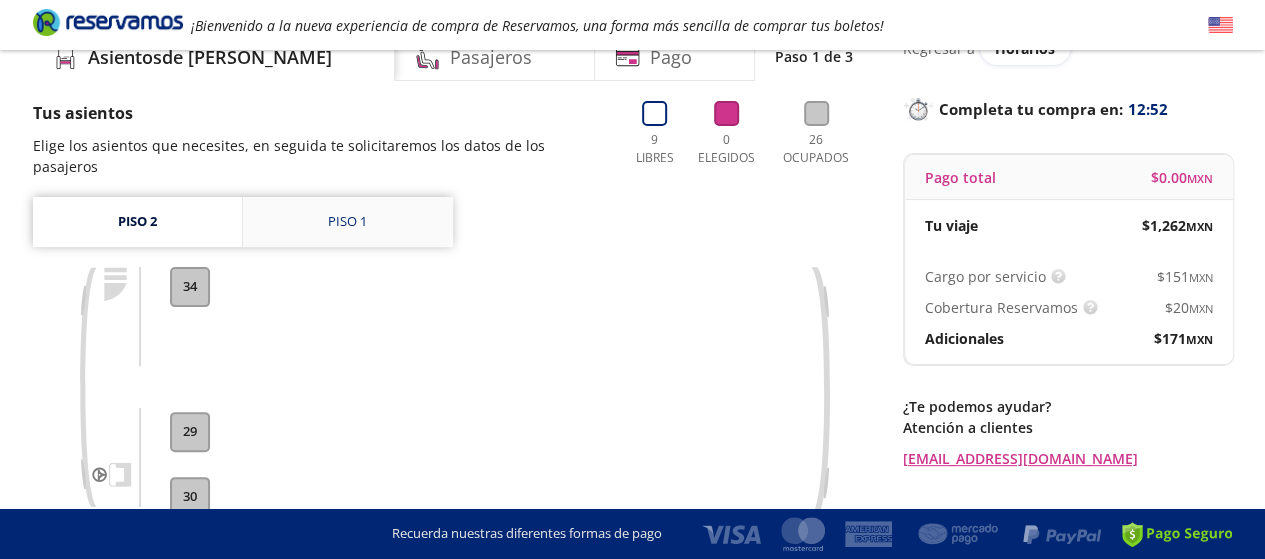 click on "Piso 1" at bounding box center [348, 222] 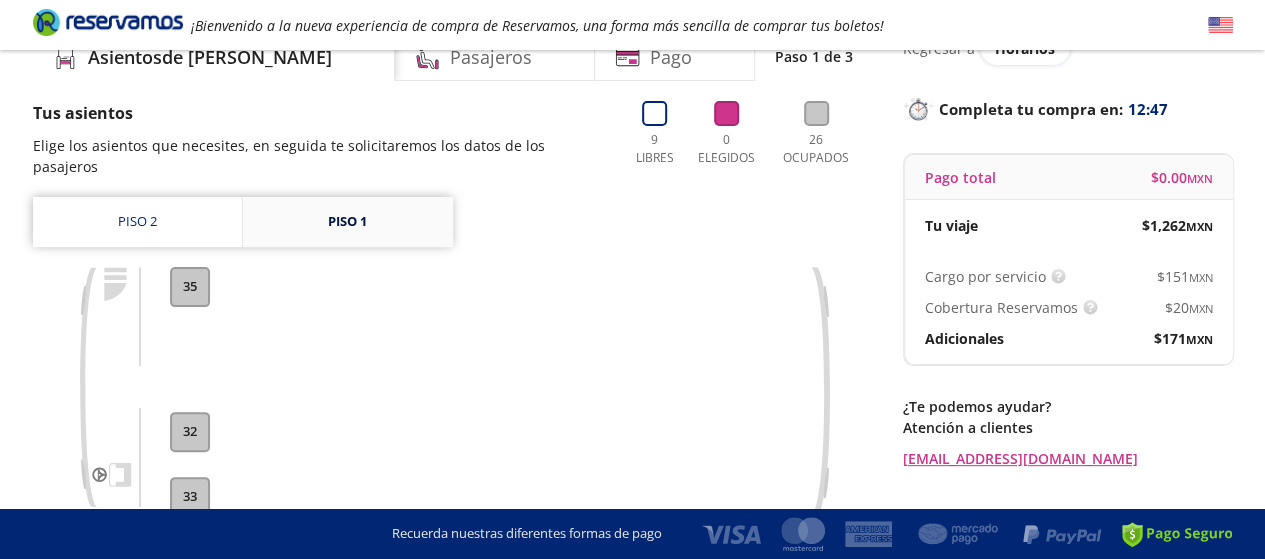 click on "Piso 1" at bounding box center (347, 222) 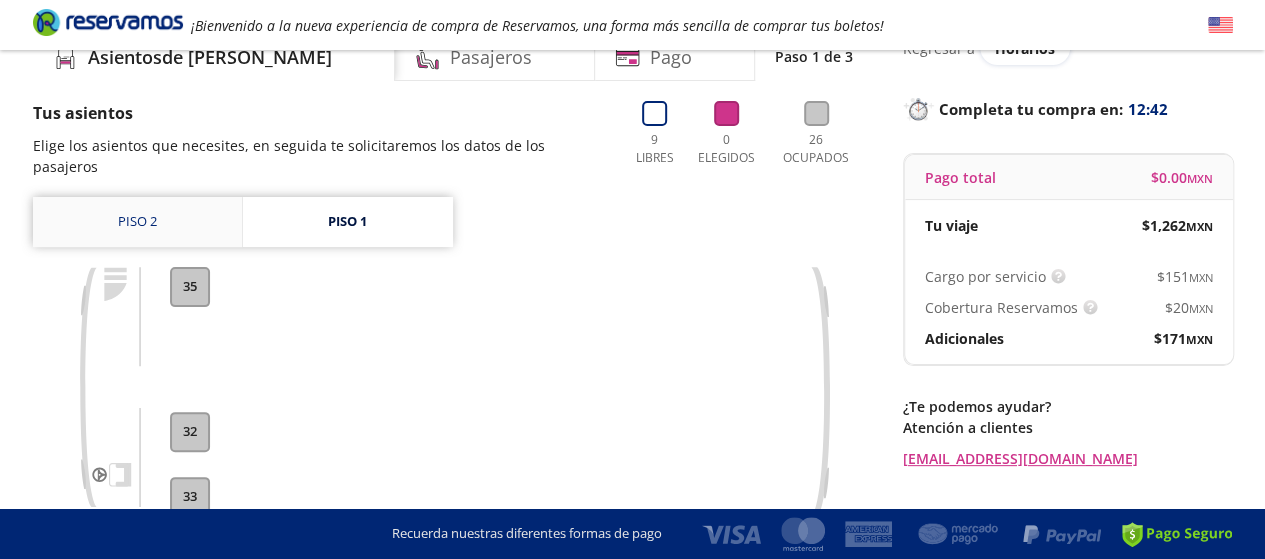 click on "Piso 2" at bounding box center [137, 222] 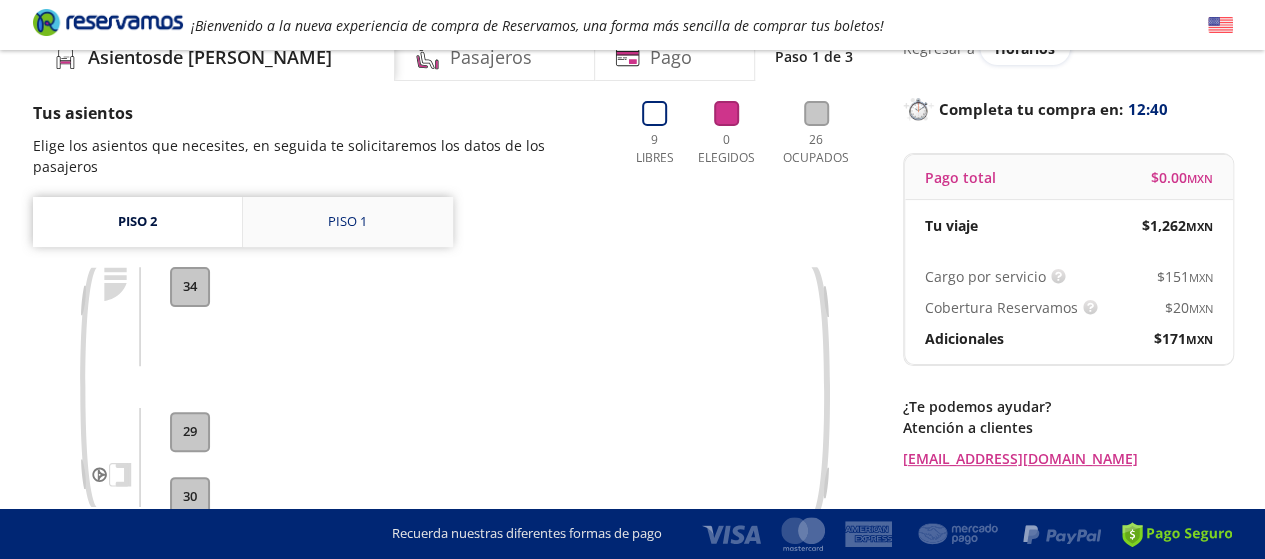 click on "Piso 1" at bounding box center (347, 222) 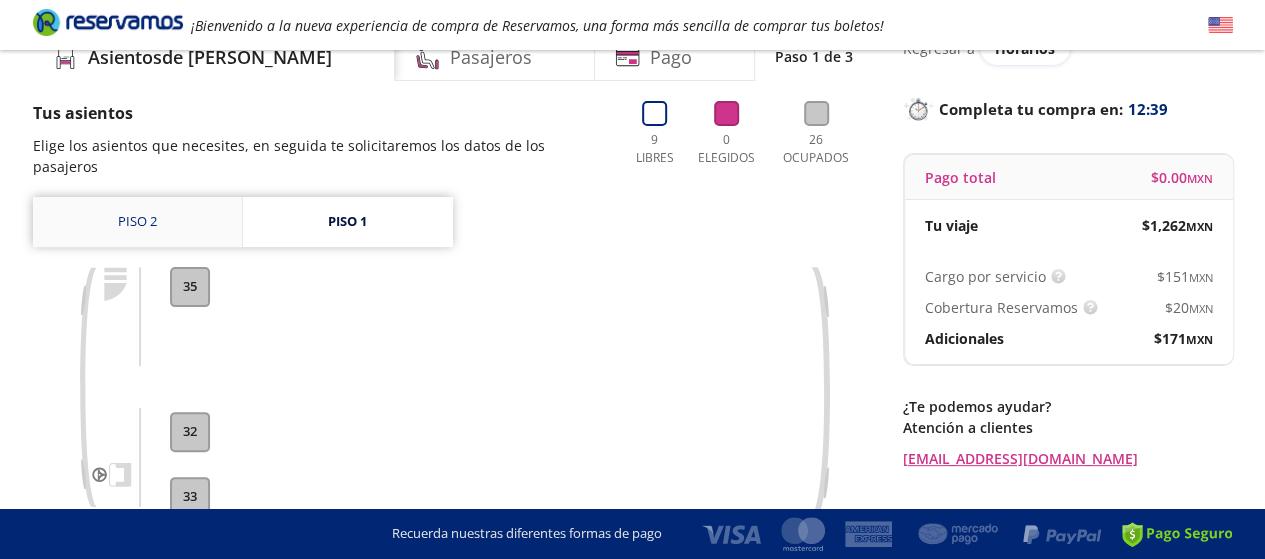click on "Piso 2" at bounding box center (137, 222) 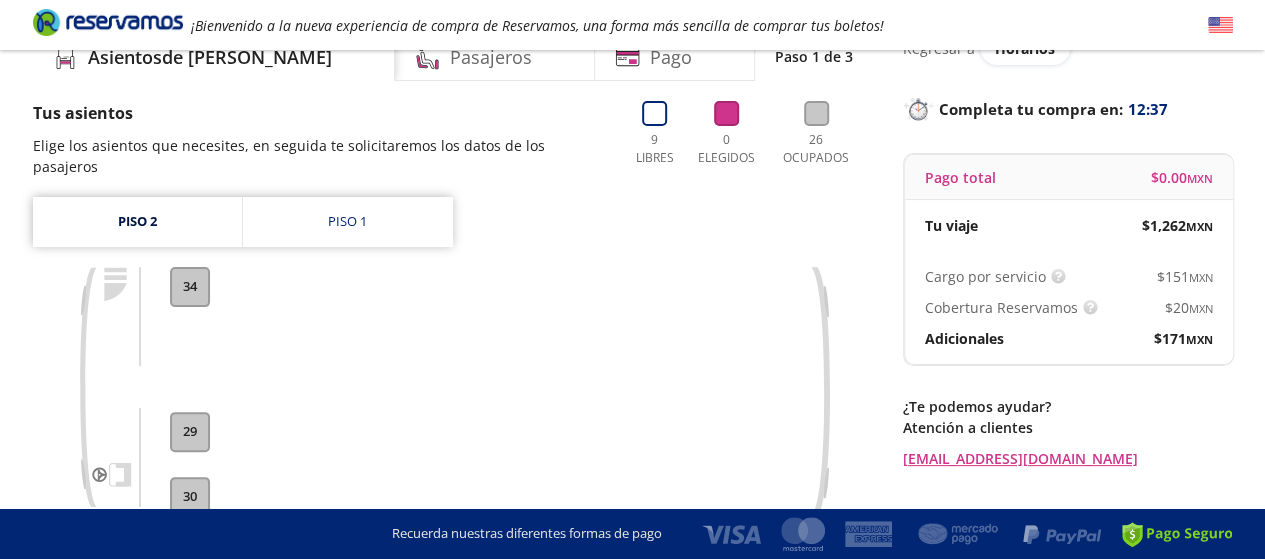 click on "34" at bounding box center (190, 287) 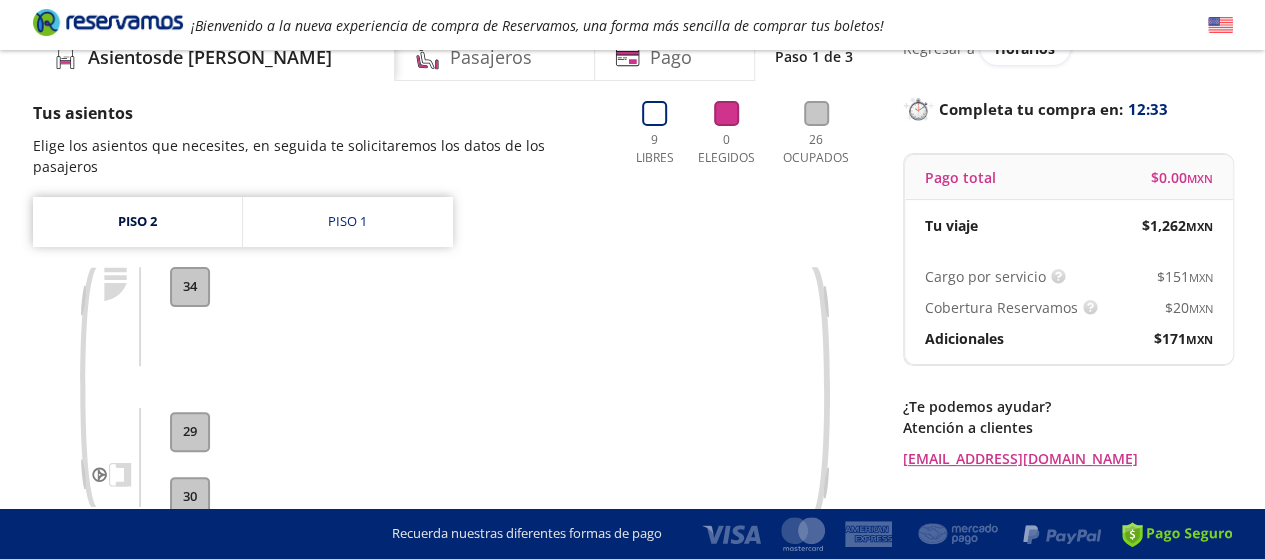 drag, startPoint x: 188, startPoint y: 263, endPoint x: 180, endPoint y: 273, distance: 12.806249 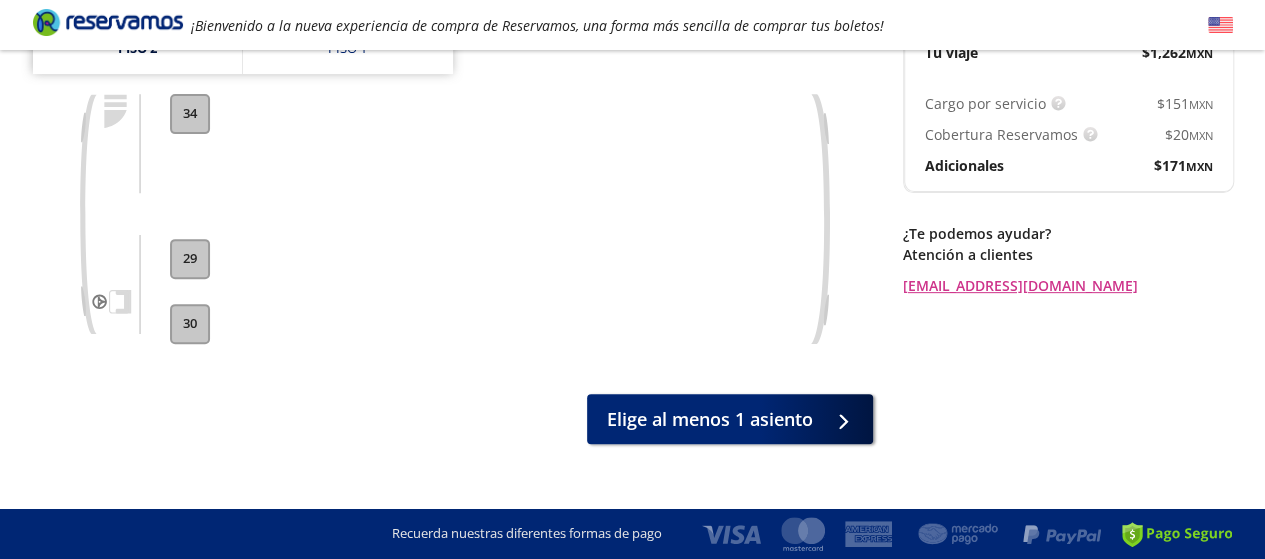 scroll, scrollTop: 274, scrollLeft: 0, axis: vertical 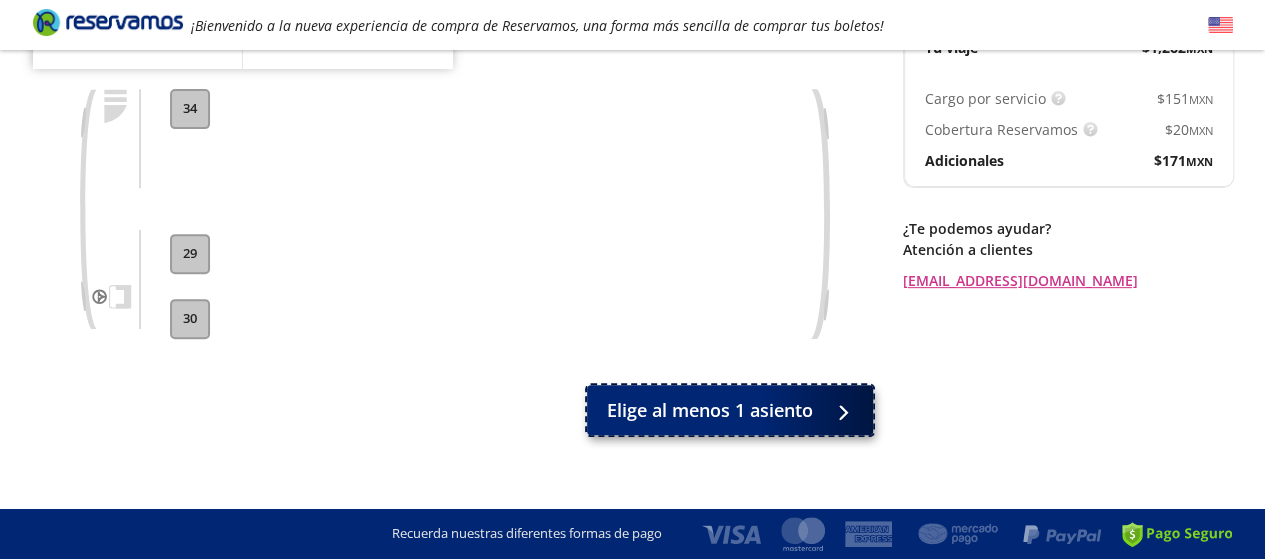 click on "Elige al menos 1 asiento" at bounding box center (710, 410) 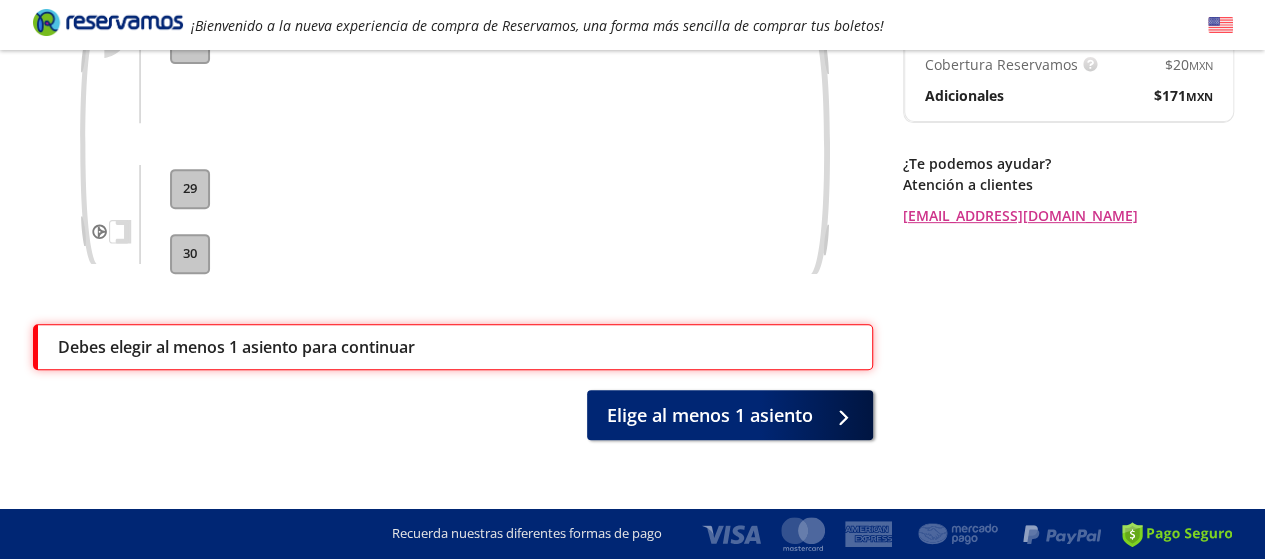 drag, startPoint x: 704, startPoint y: 391, endPoint x: 566, endPoint y: 153, distance: 275.11453 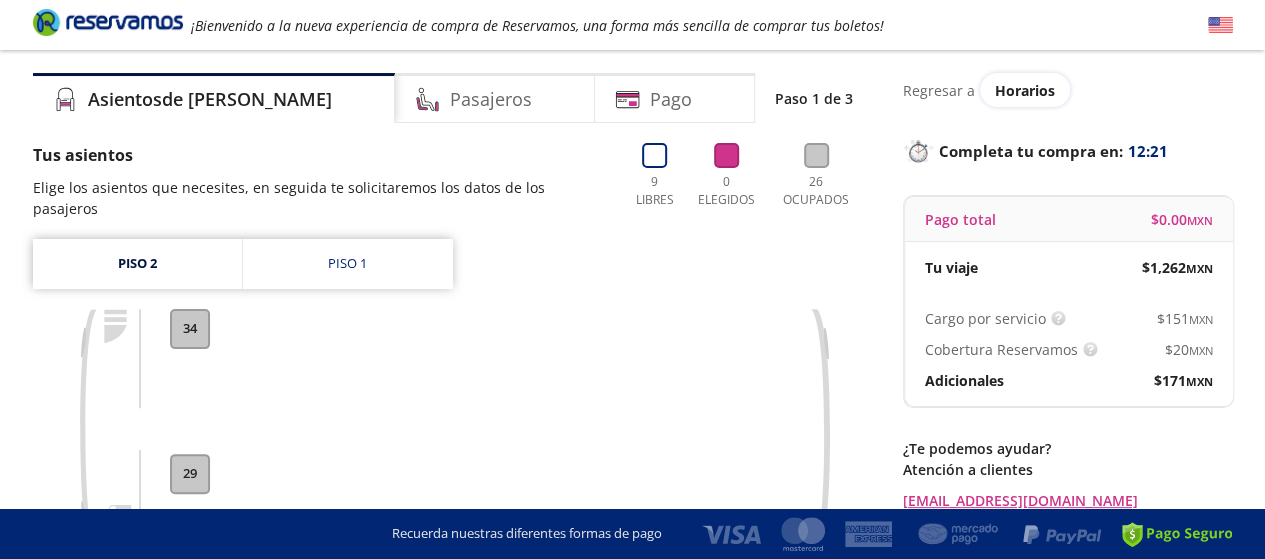 scroll, scrollTop: 37, scrollLeft: 0, axis: vertical 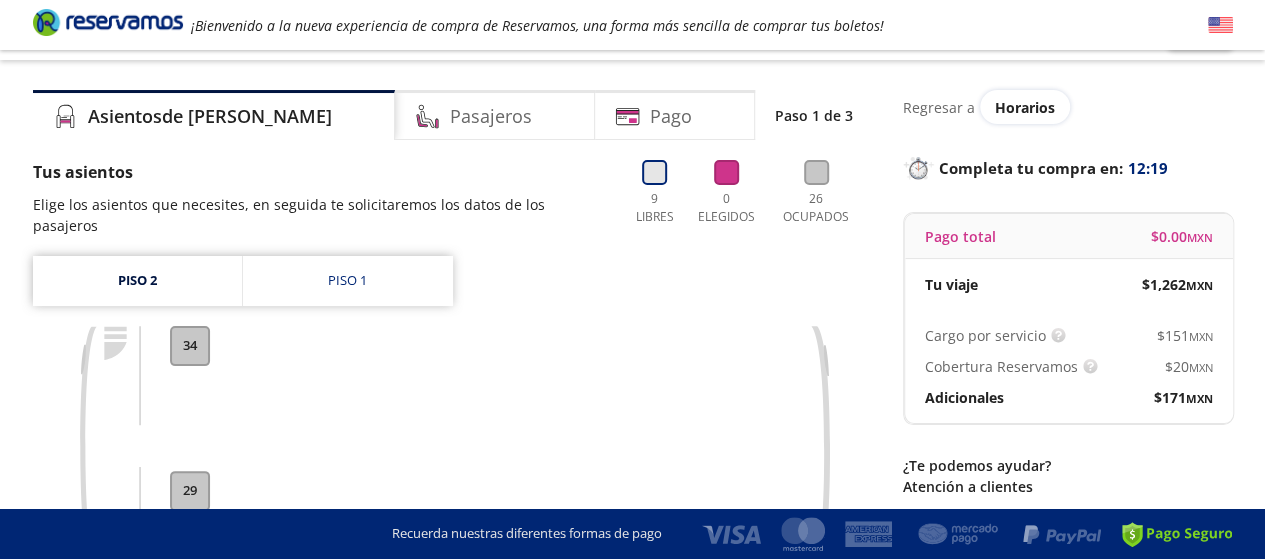 click at bounding box center [654, 172] 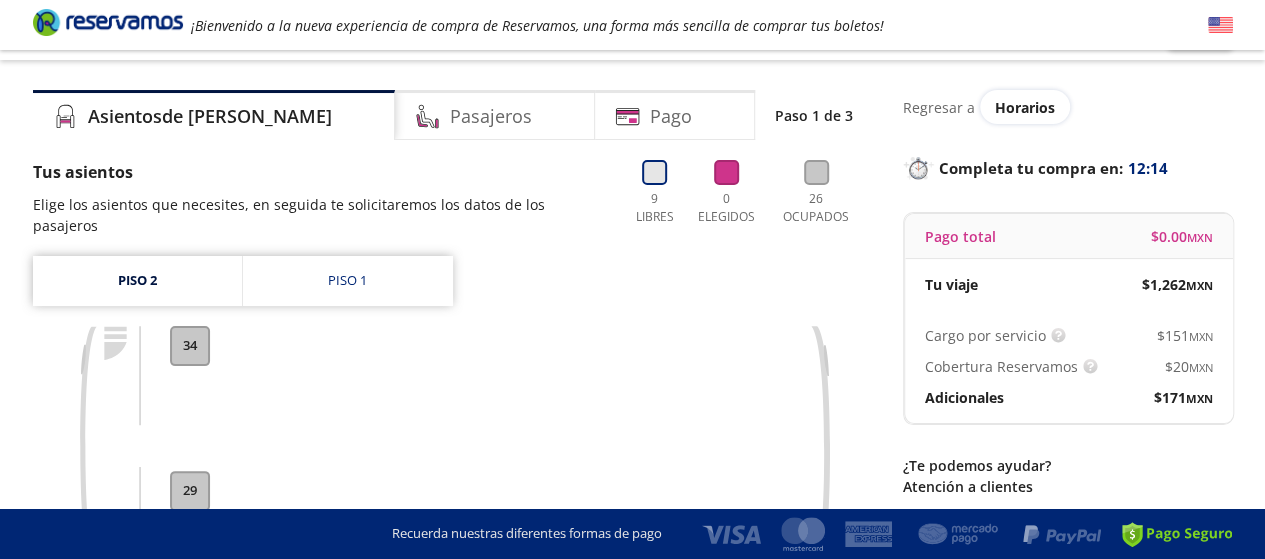 drag, startPoint x: 654, startPoint y: 168, endPoint x: 644, endPoint y: 180, distance: 15.6205 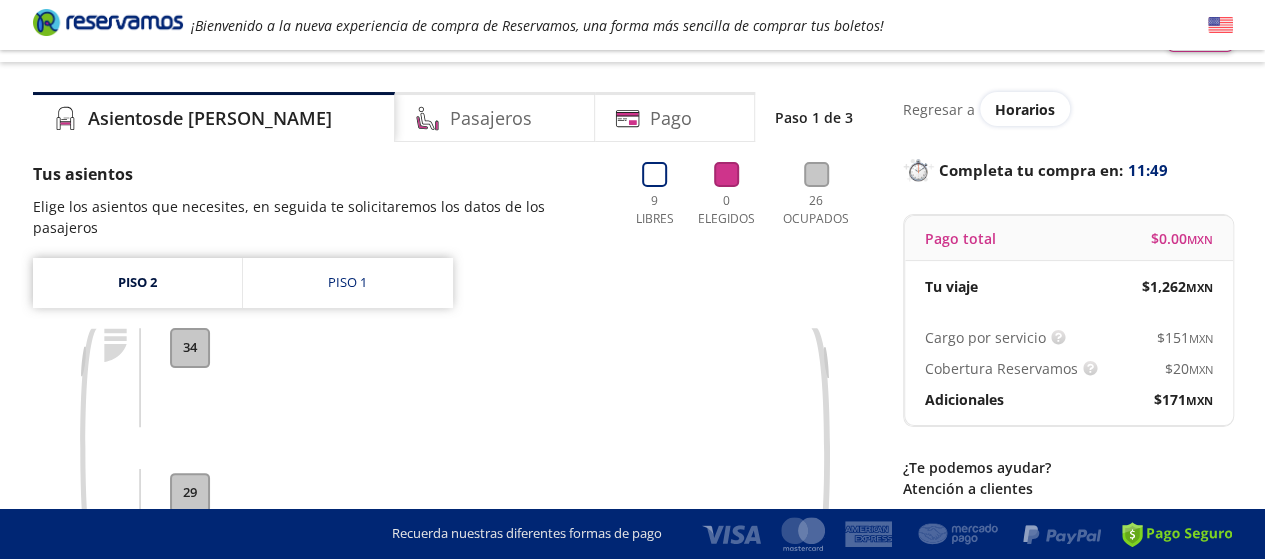 scroll, scrollTop: 0, scrollLeft: 0, axis: both 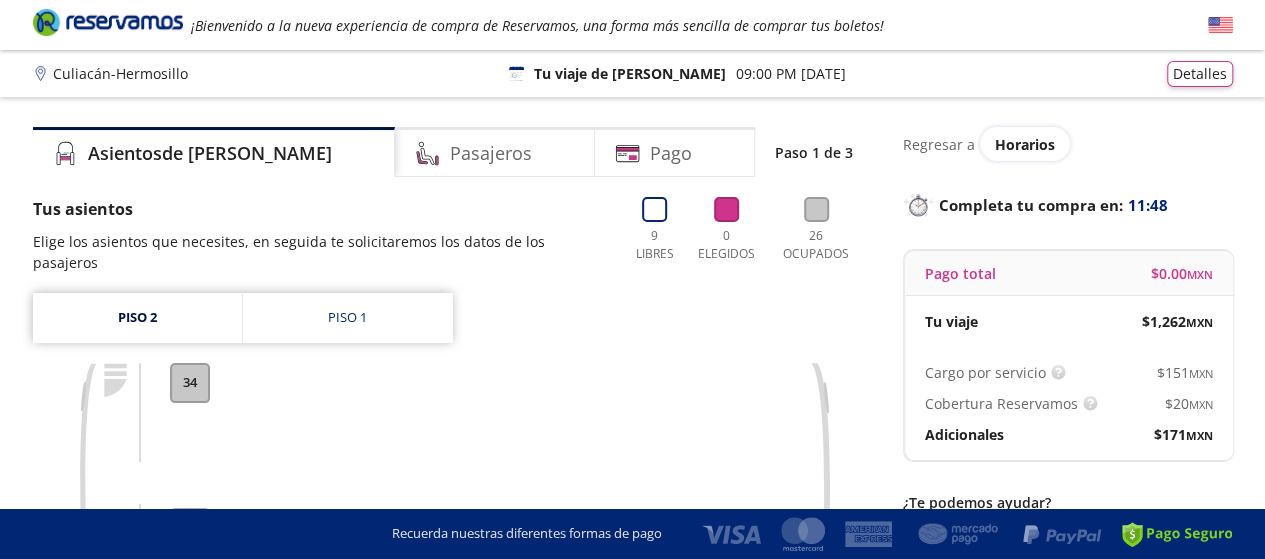 click on "9 Libres" at bounding box center (655, 235) 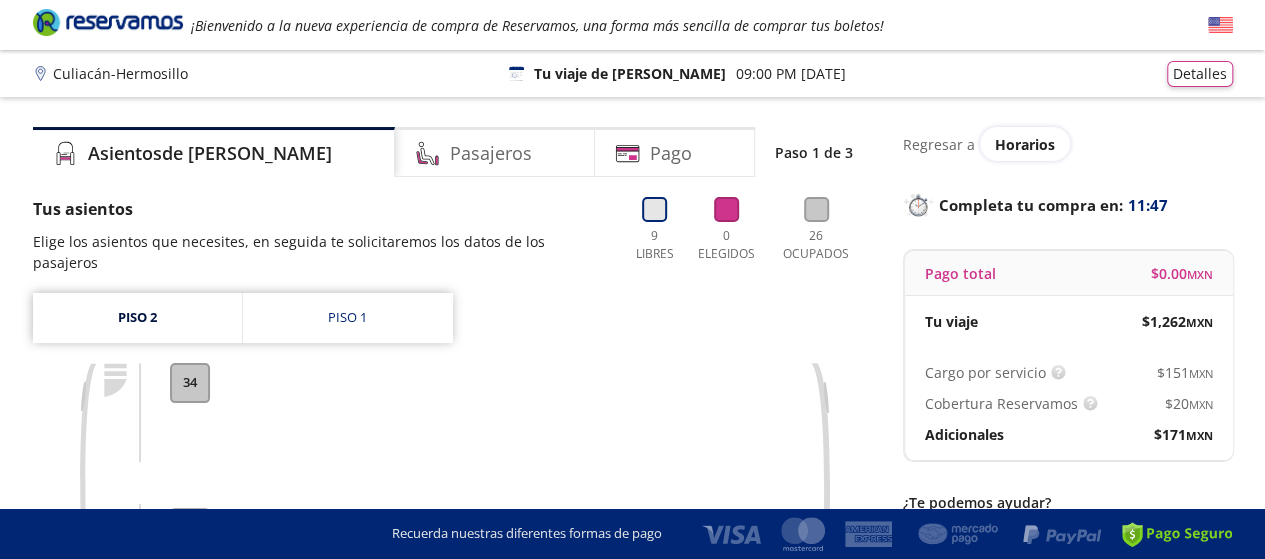 click at bounding box center (654, 209) 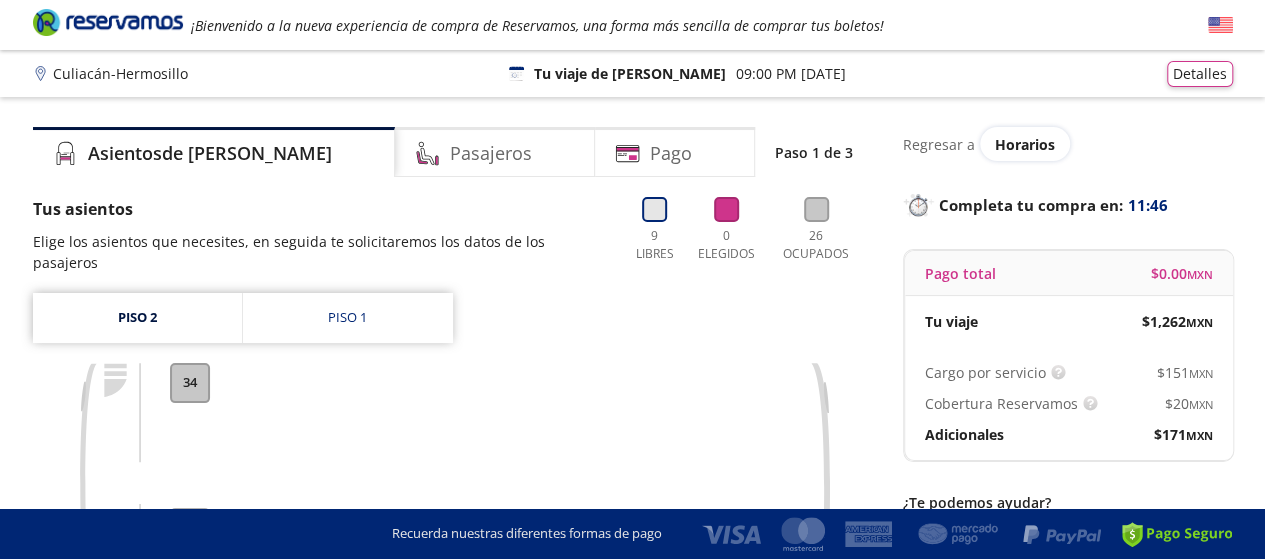 click at bounding box center [654, 209] 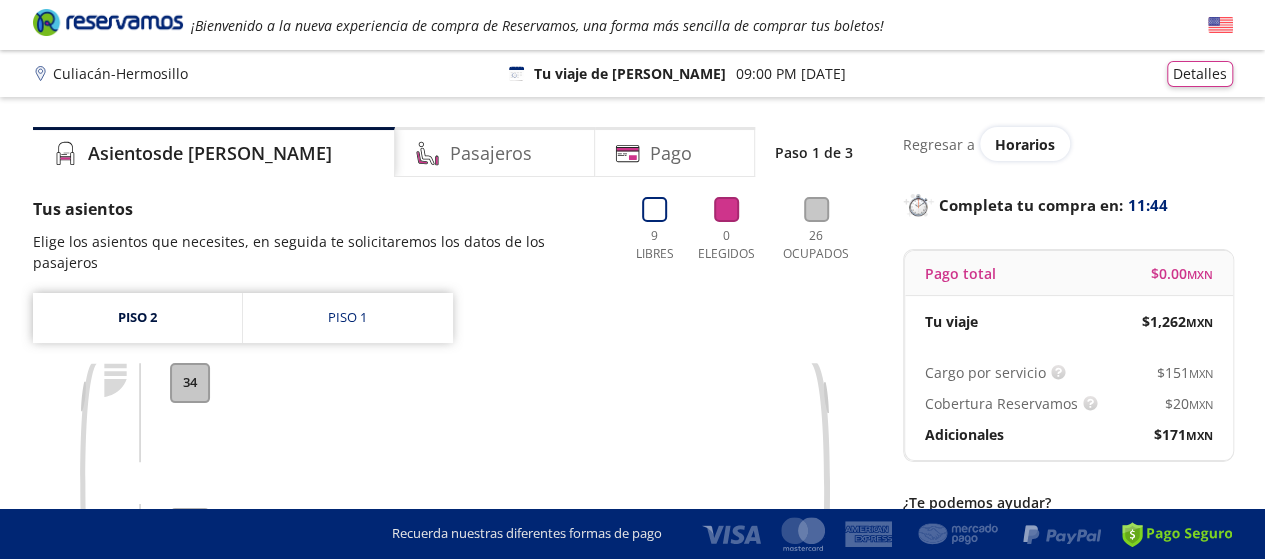 scroll, scrollTop: 96, scrollLeft: 0, axis: vertical 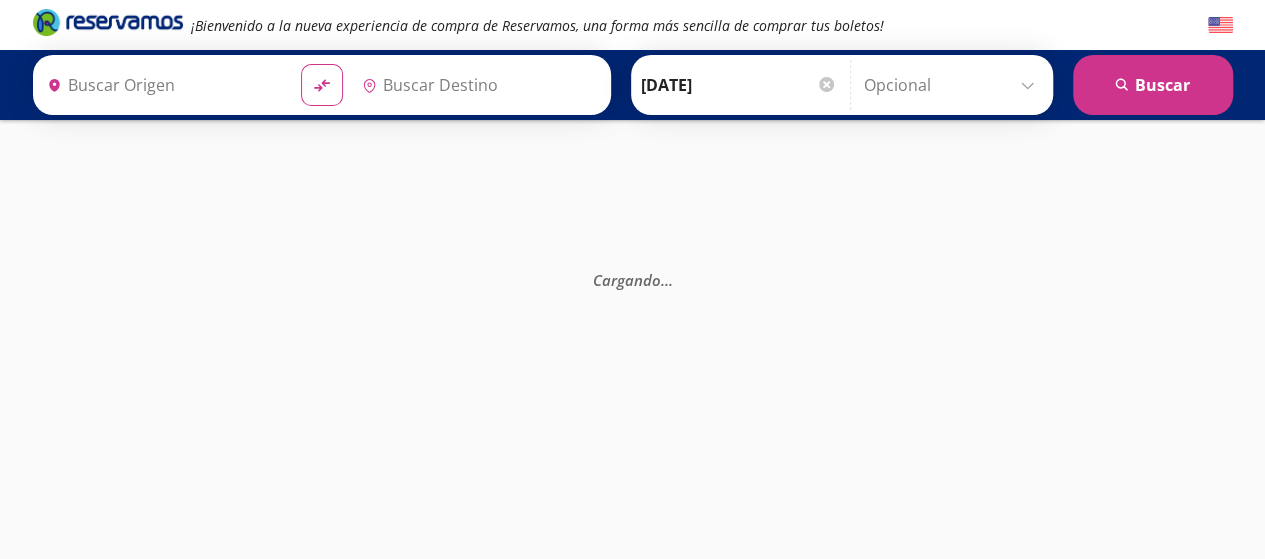 type on "[PERSON_NAME], [GEOGRAPHIC_DATA]" 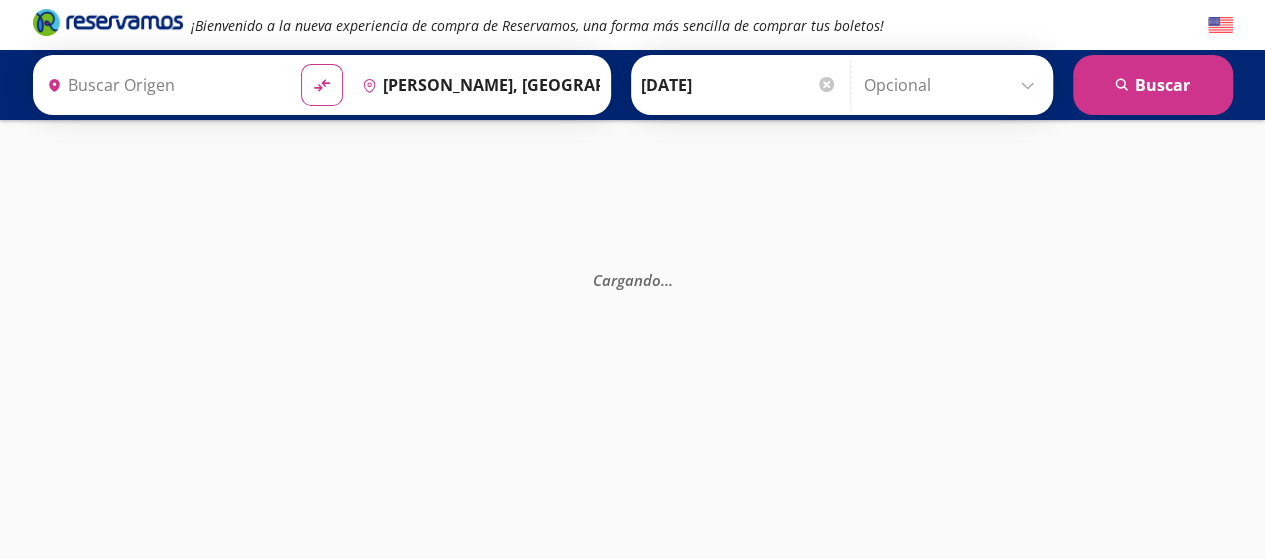 type on "Culiacán, [GEOGRAPHIC_DATA]" 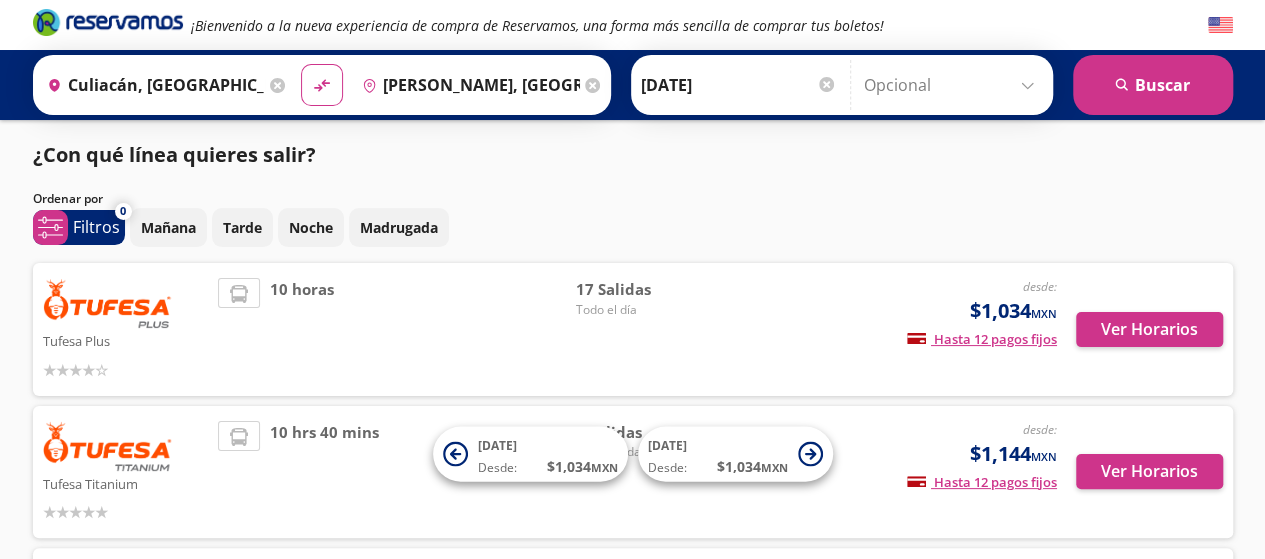 scroll, scrollTop: 516, scrollLeft: 0, axis: vertical 